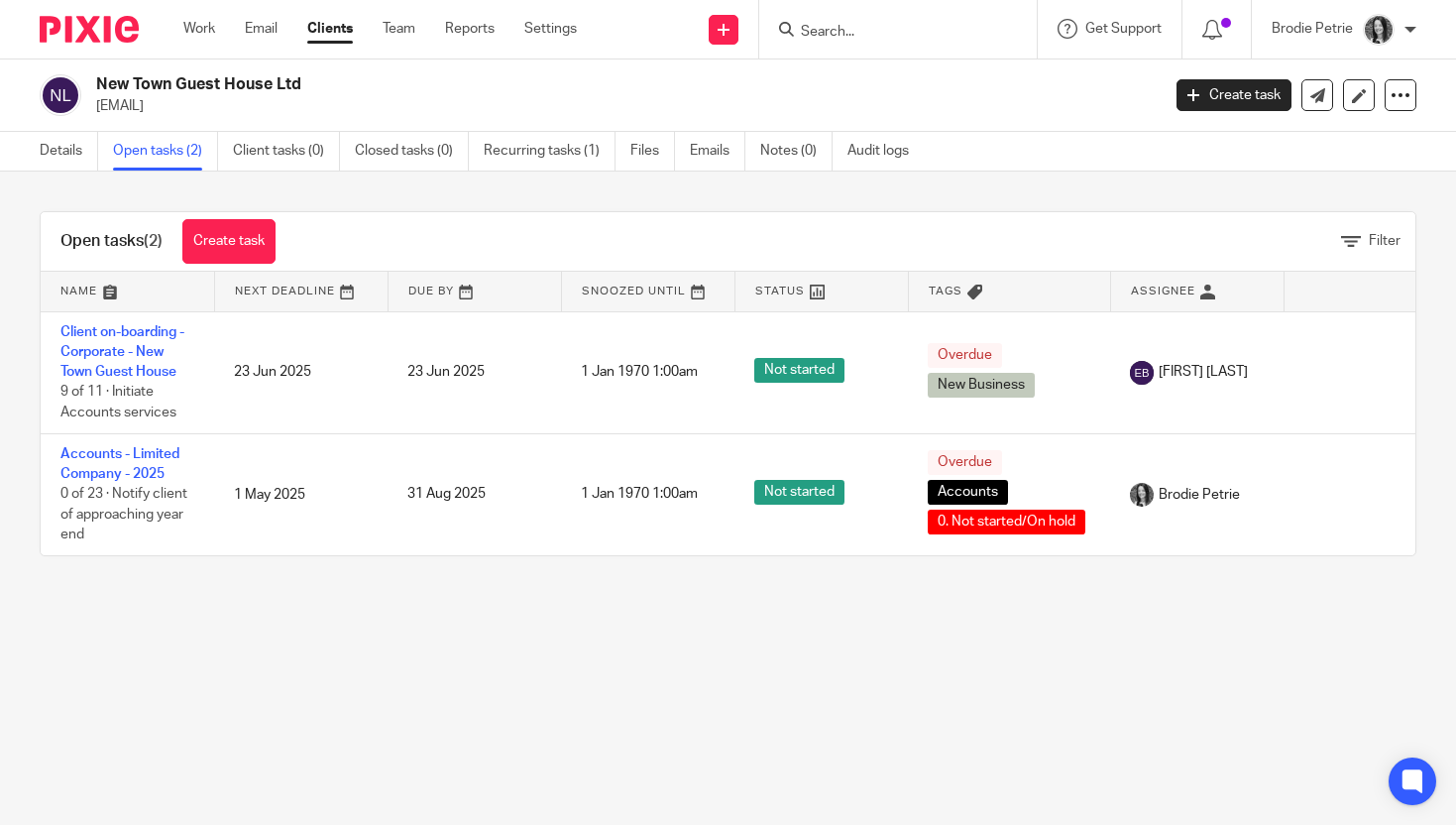 scroll, scrollTop: 0, scrollLeft: 0, axis: both 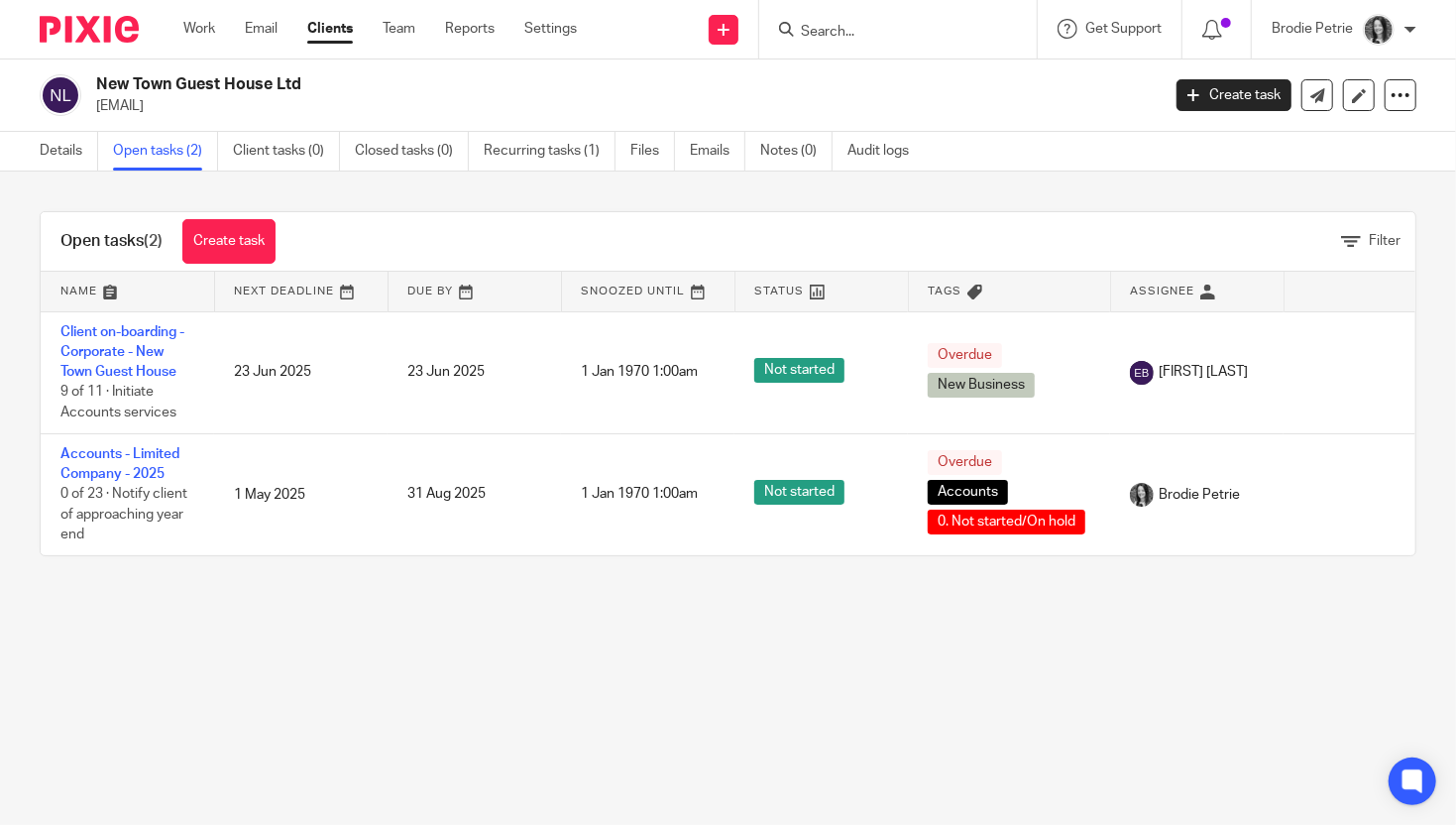click at bounding box center (888, 33) 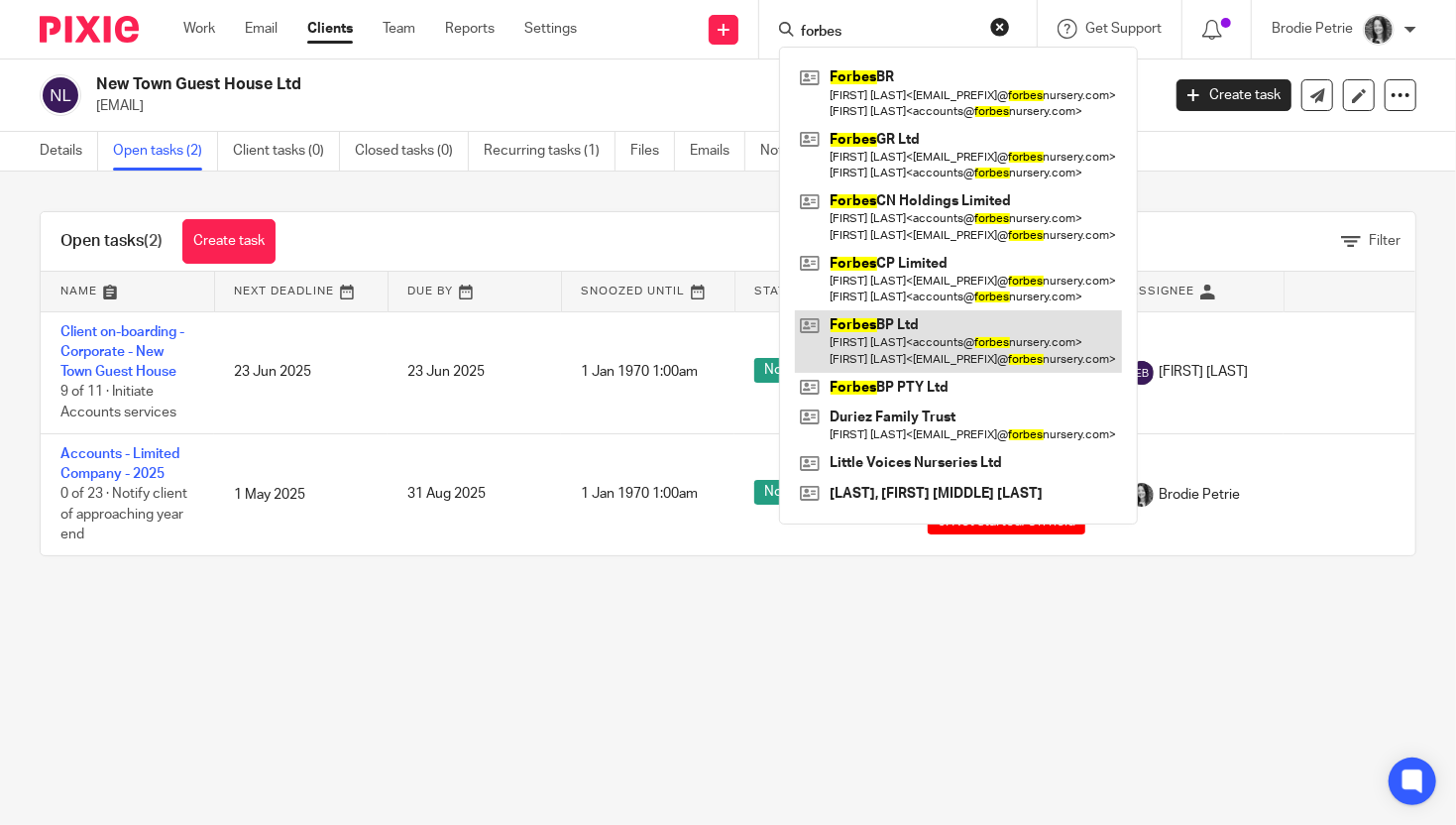 type on "forbes" 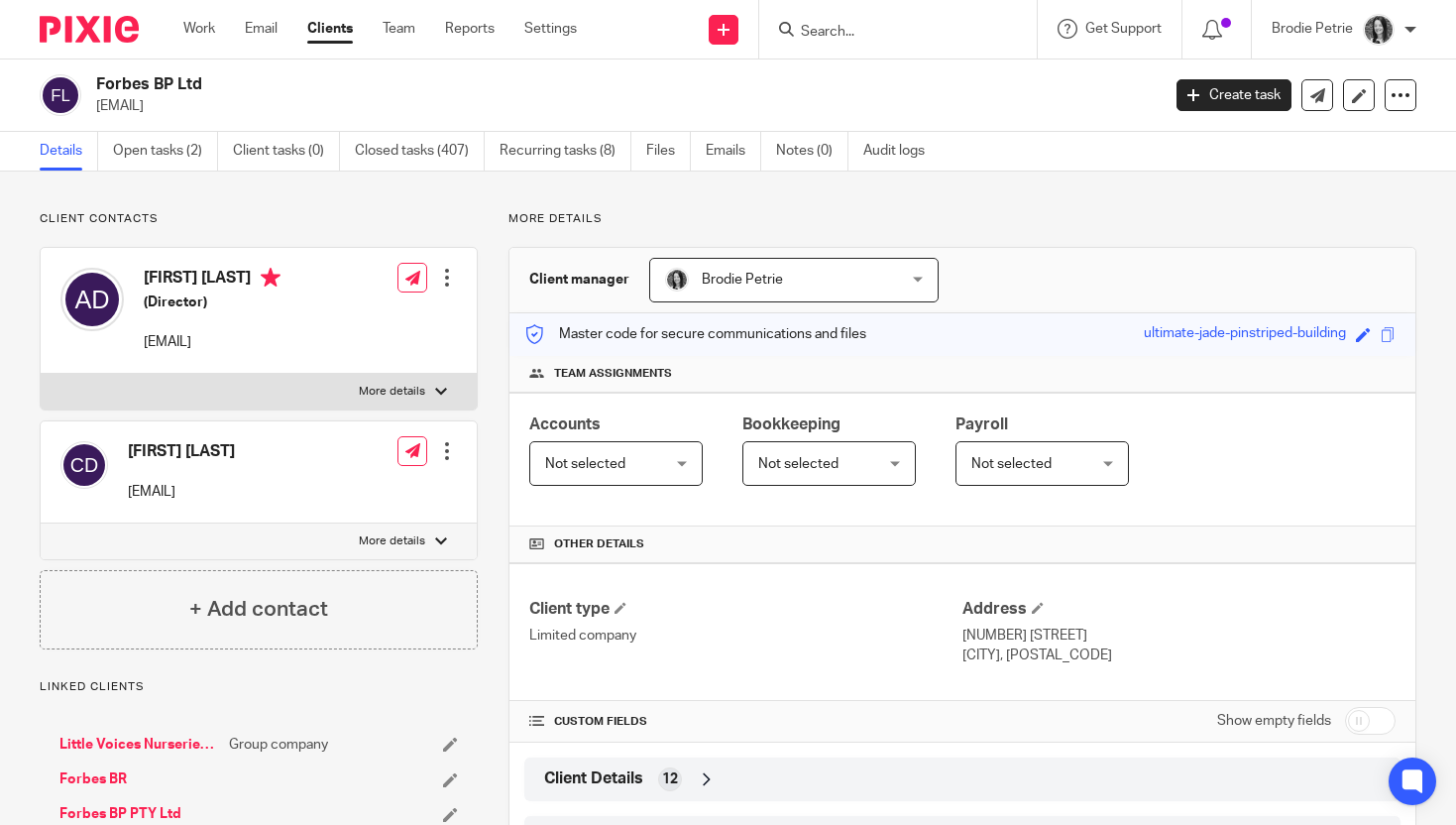 scroll, scrollTop: 0, scrollLeft: 0, axis: both 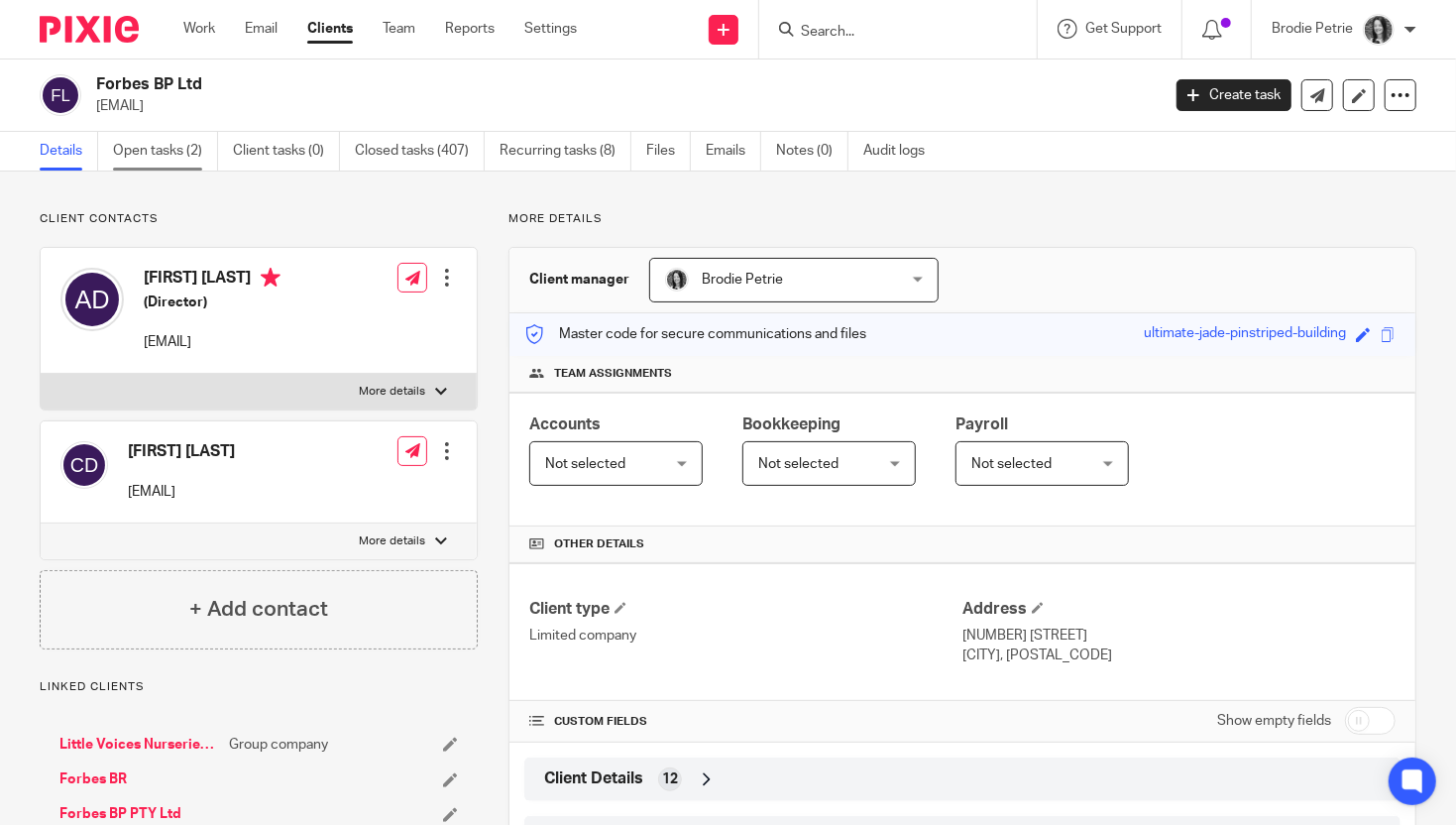 click on "Open tasks (2)" at bounding box center (166, 151) 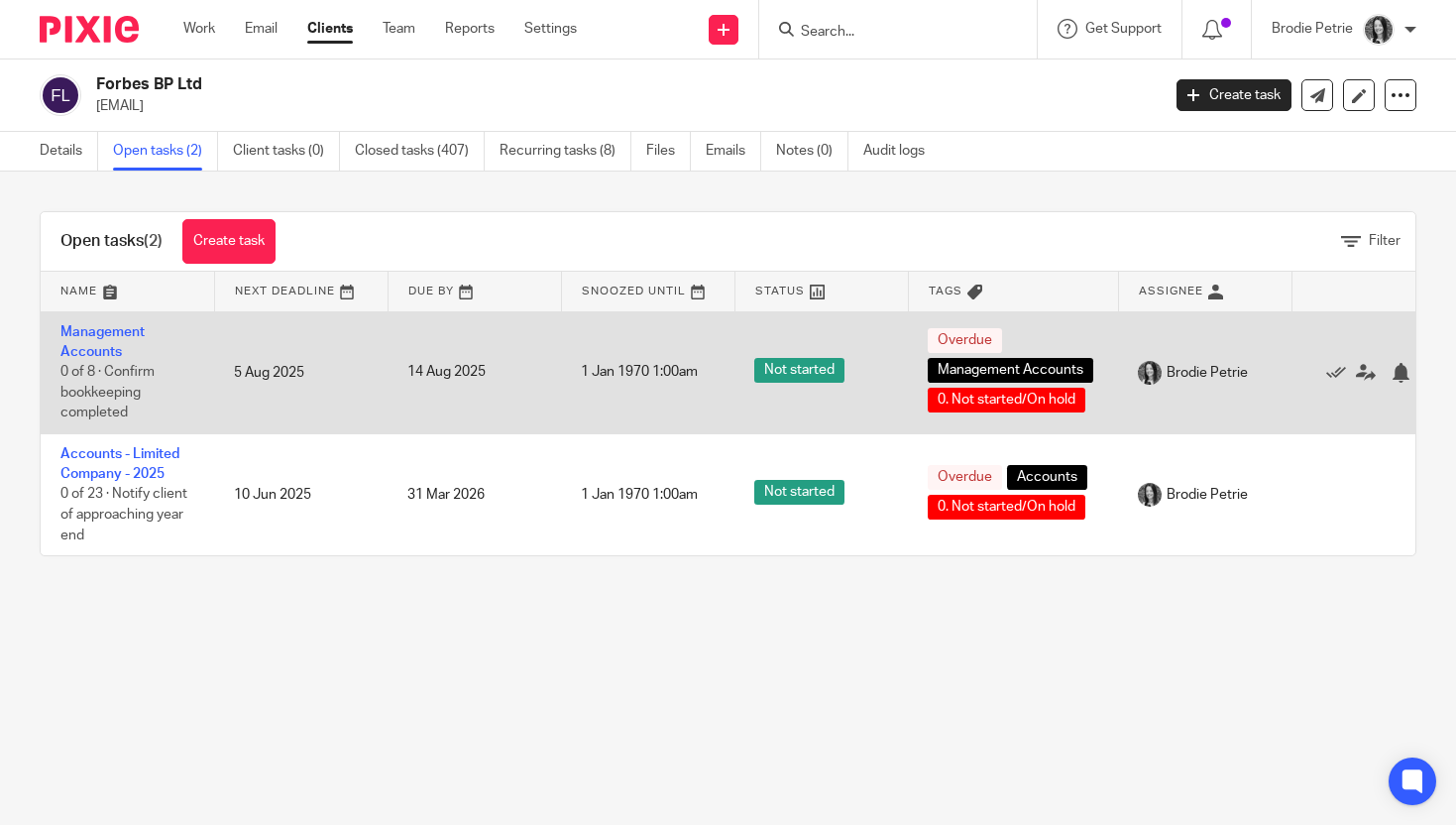 scroll, scrollTop: 0, scrollLeft: 0, axis: both 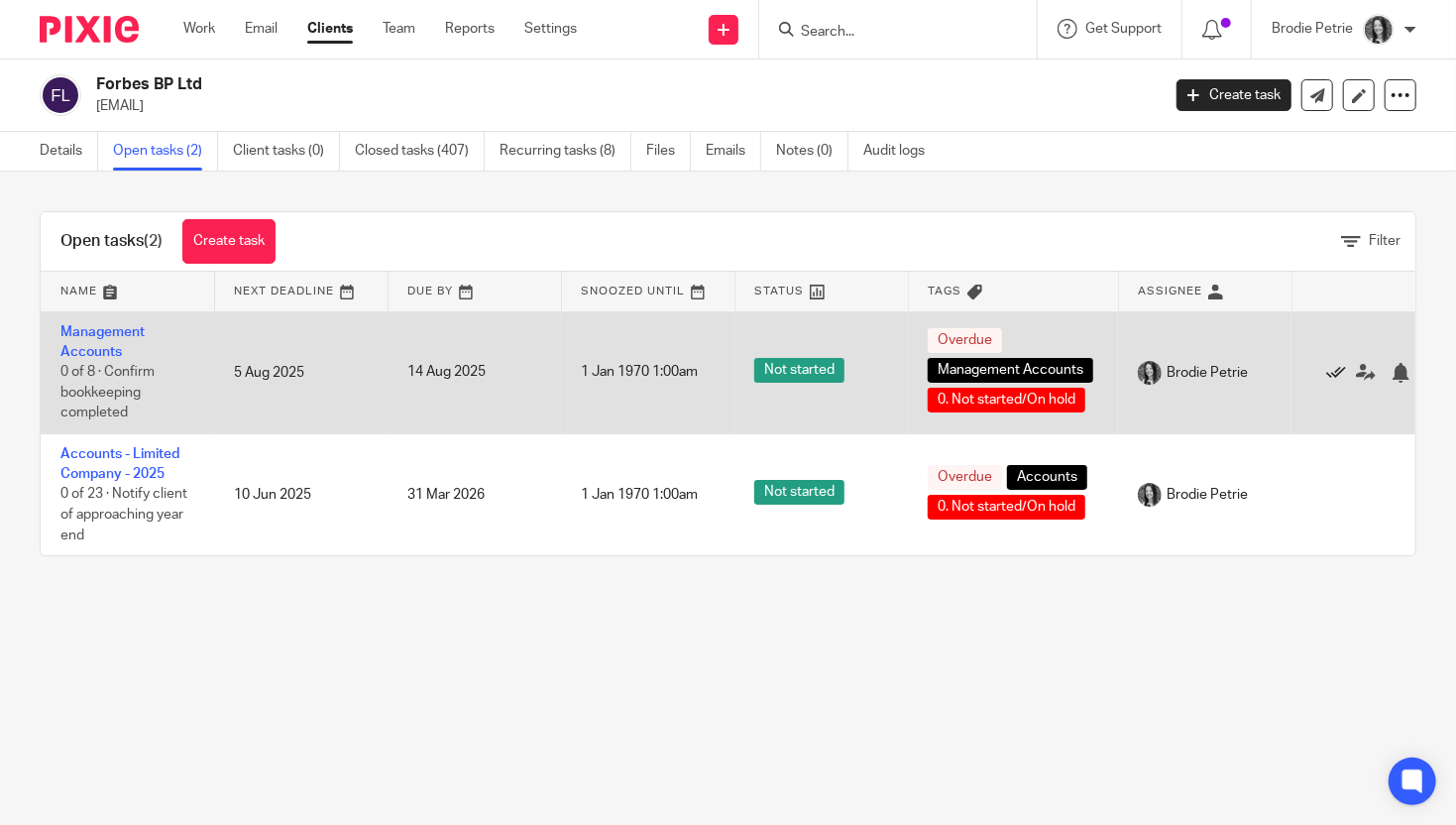 click at bounding box center [1336, 373] 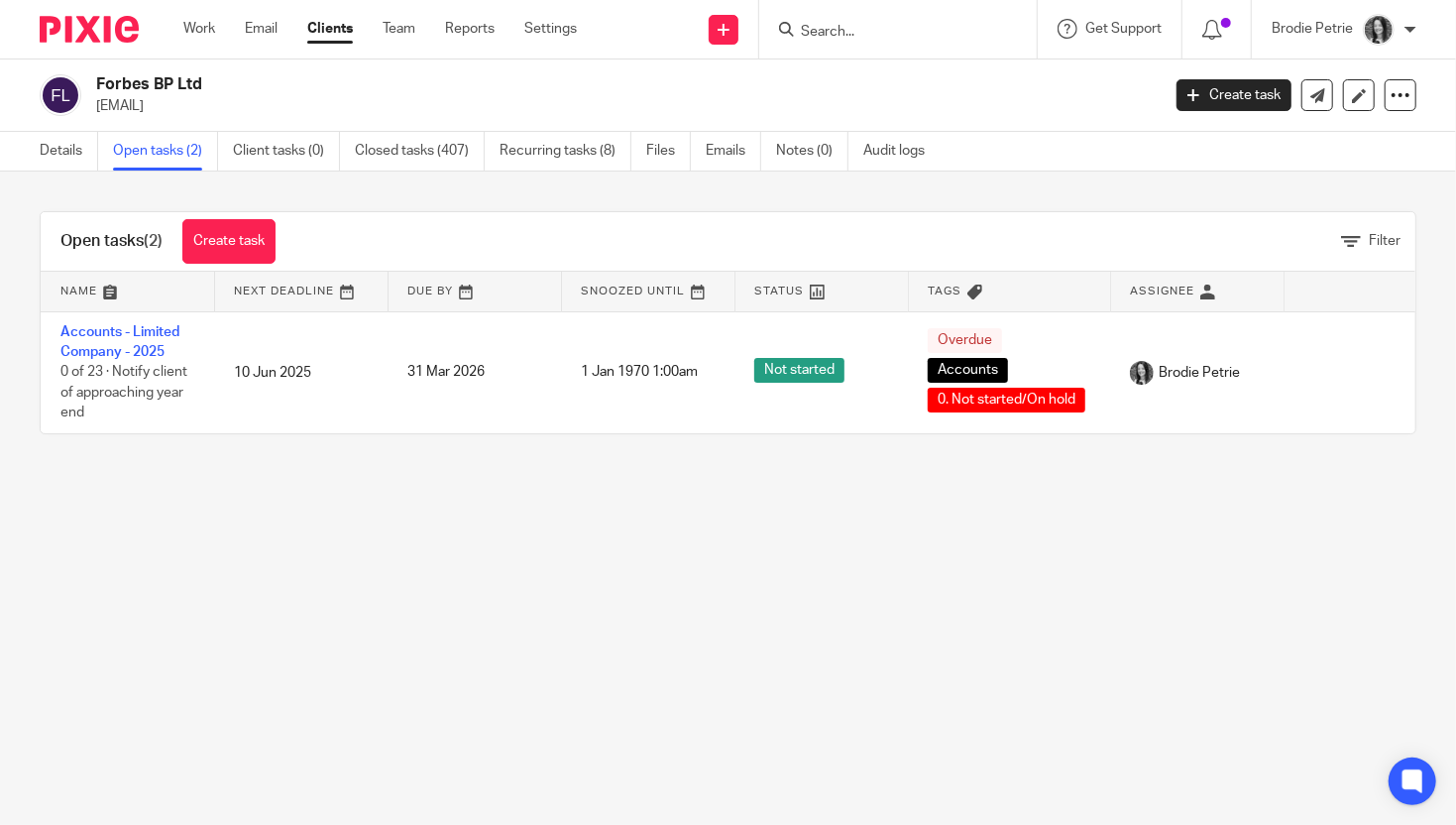 click at bounding box center (888, 33) 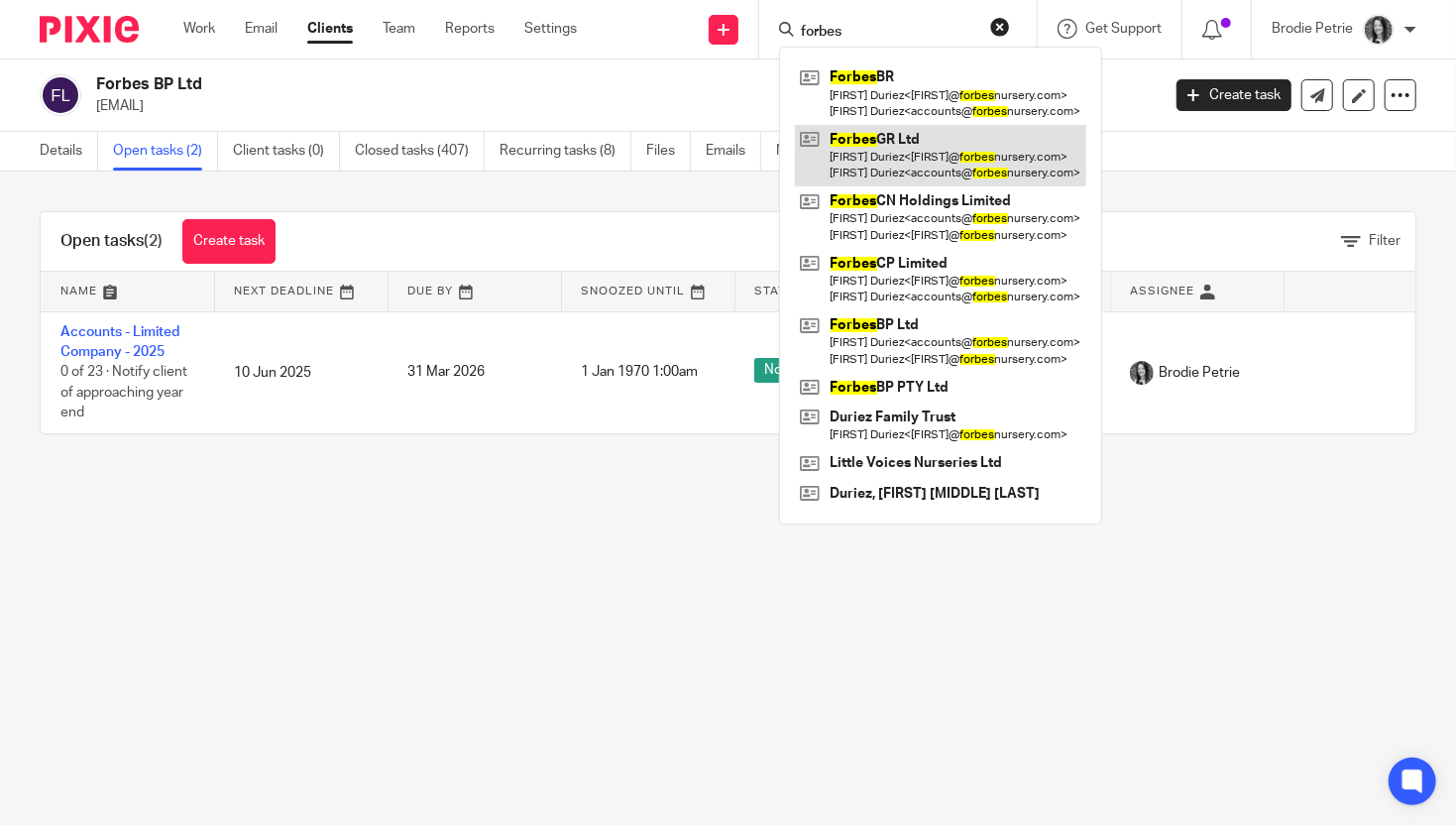 type on "forbes" 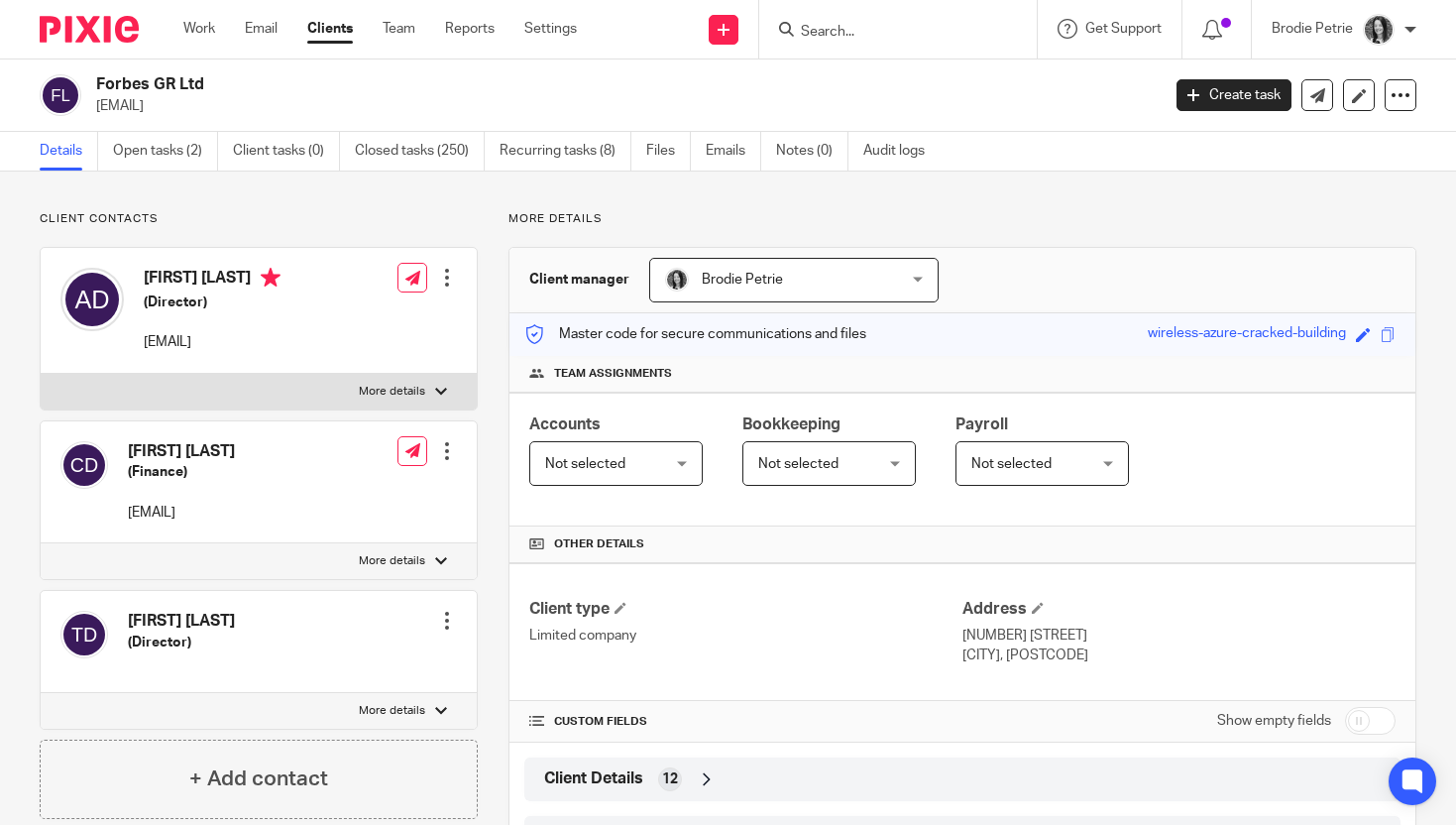 scroll, scrollTop: 0, scrollLeft: 0, axis: both 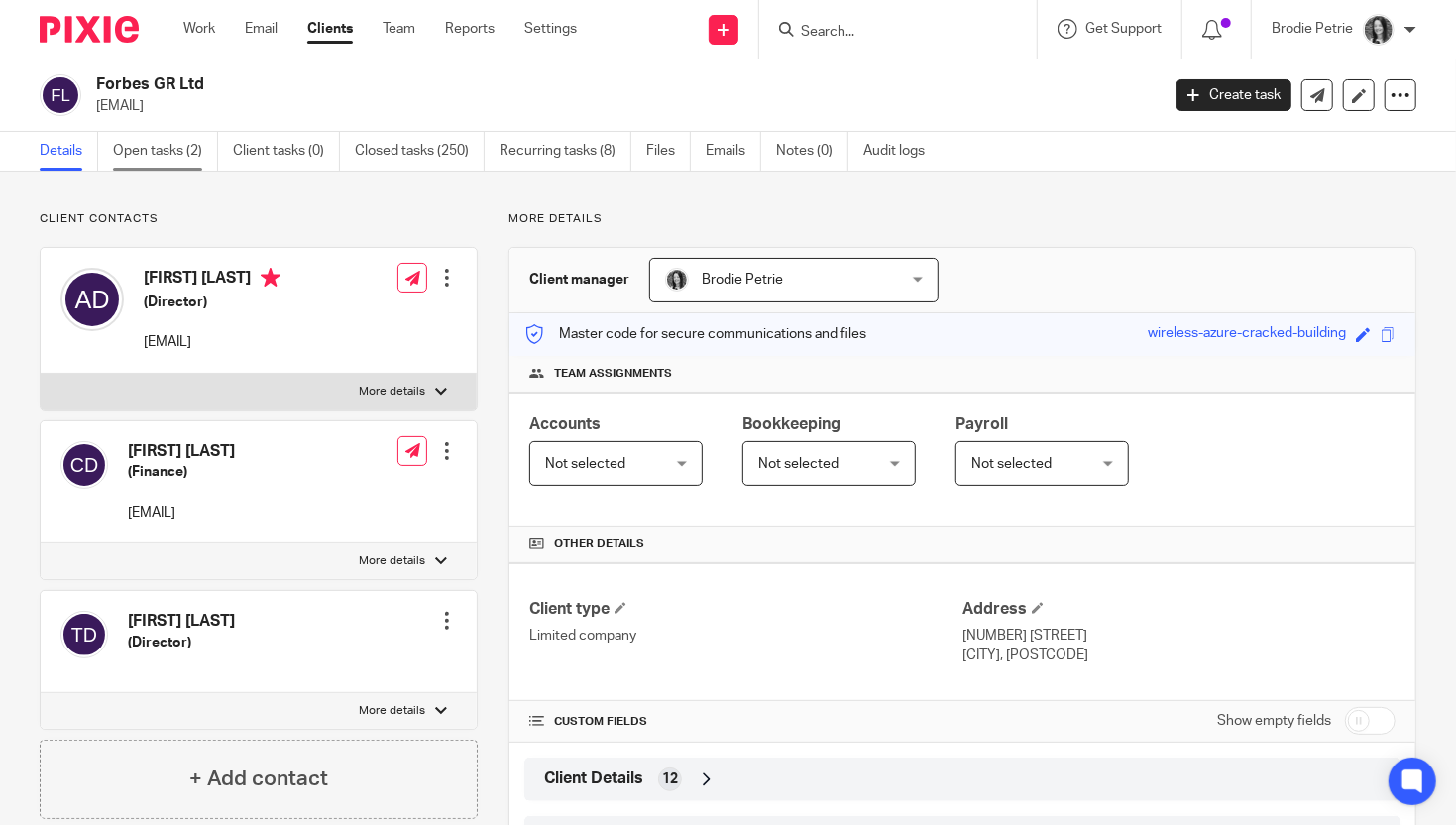 click on "Open tasks (2)" at bounding box center (166, 151) 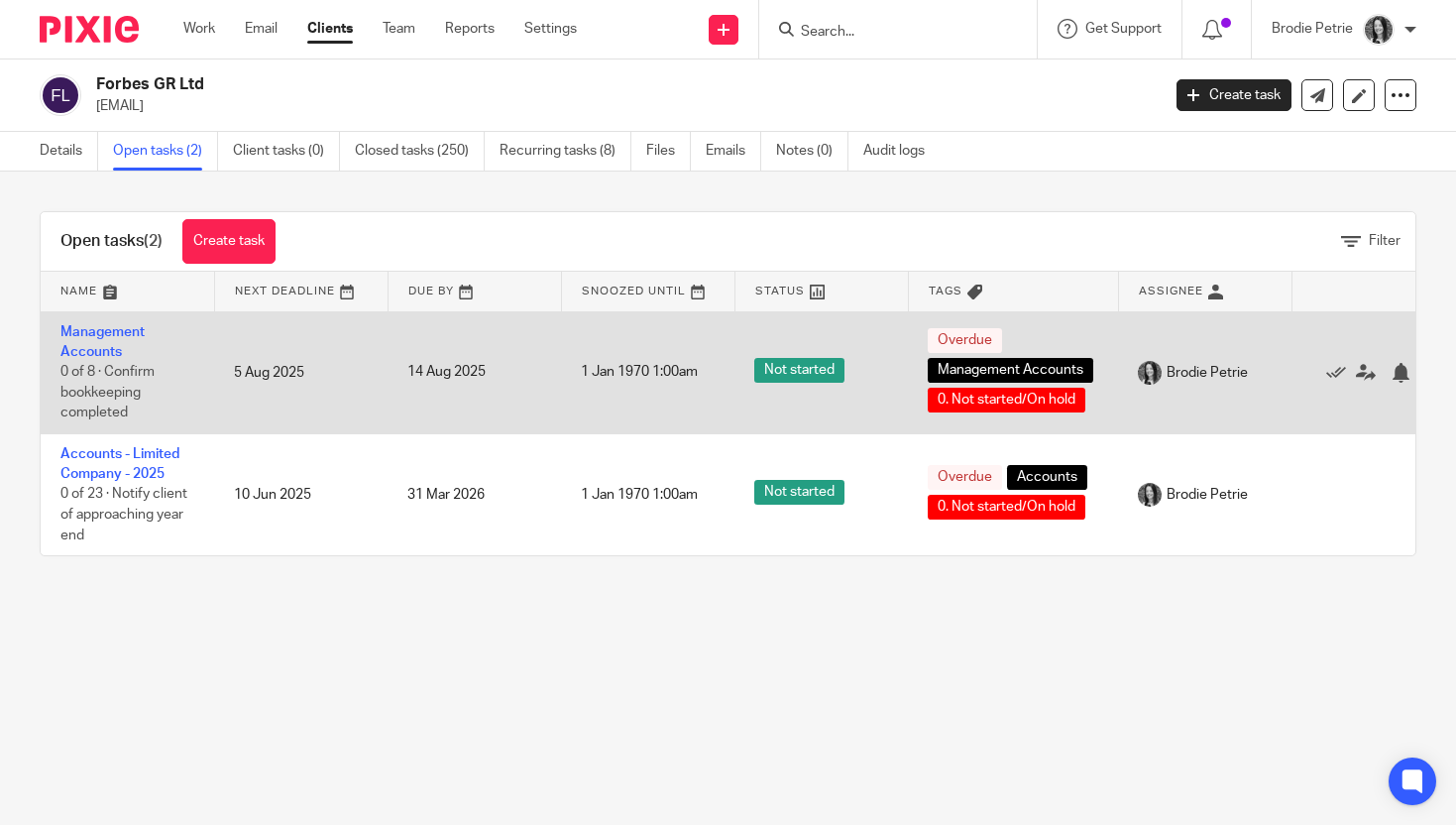scroll, scrollTop: 0, scrollLeft: 0, axis: both 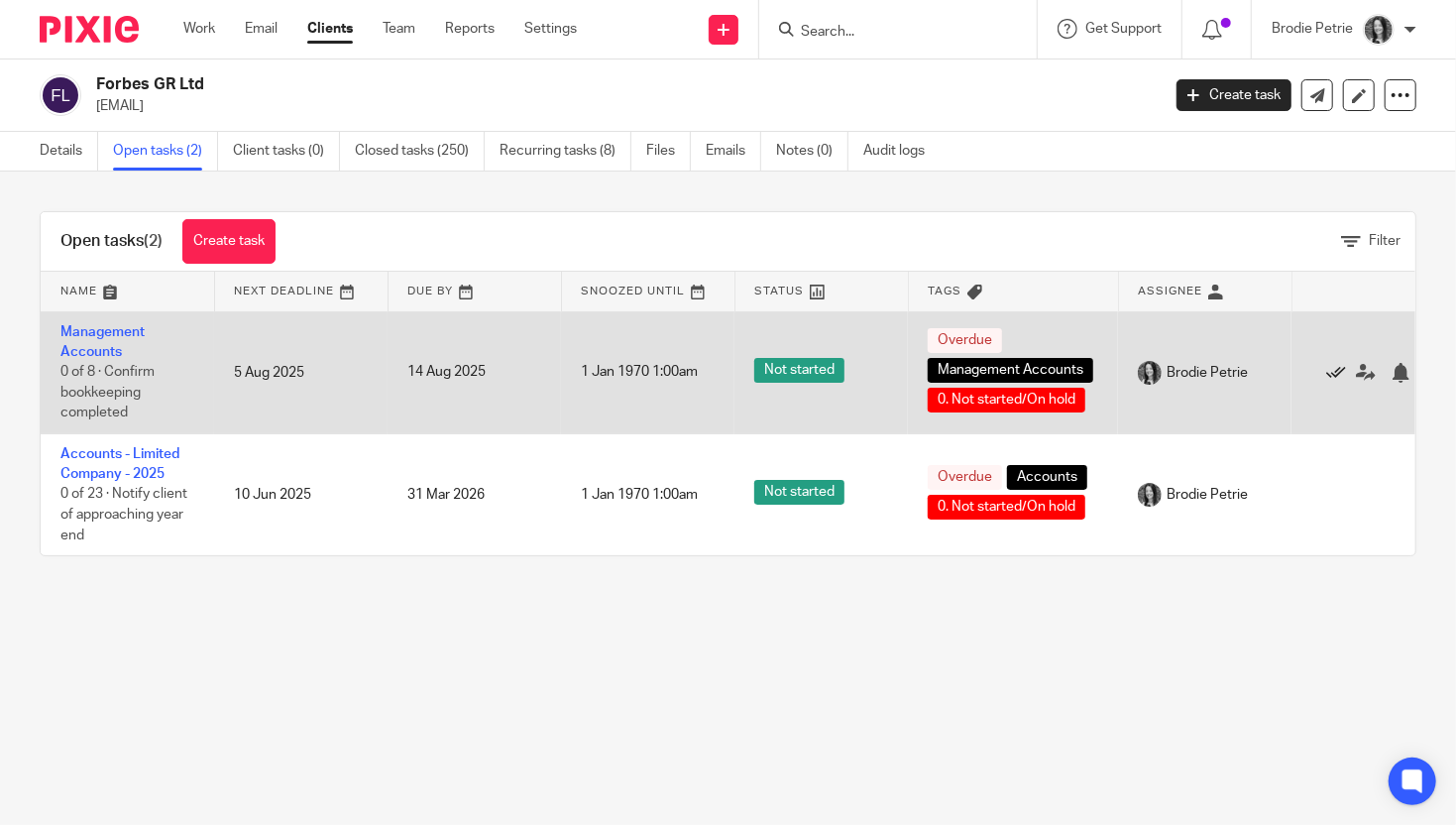click at bounding box center [1336, 373] 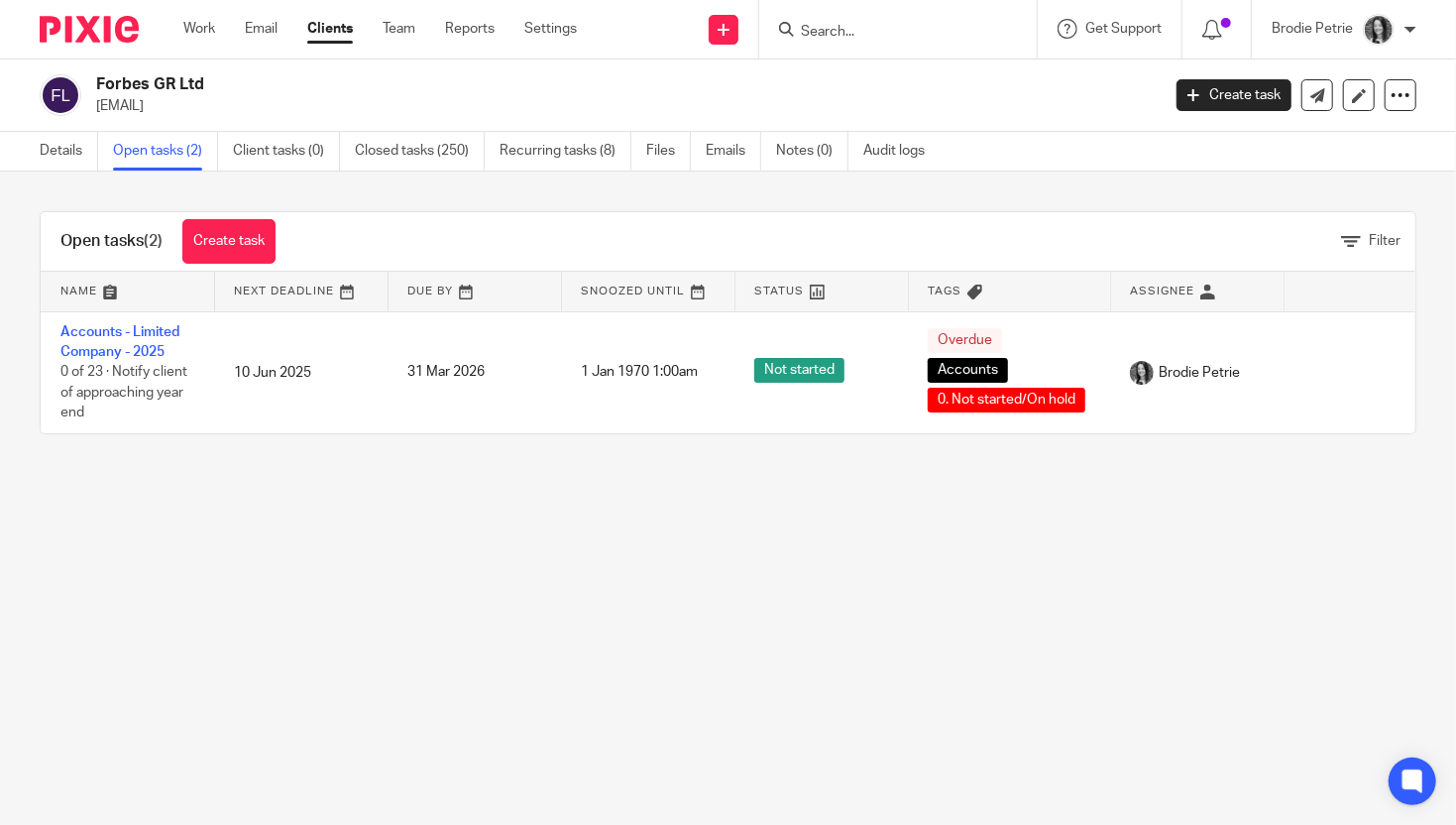click at bounding box center [898, 29] 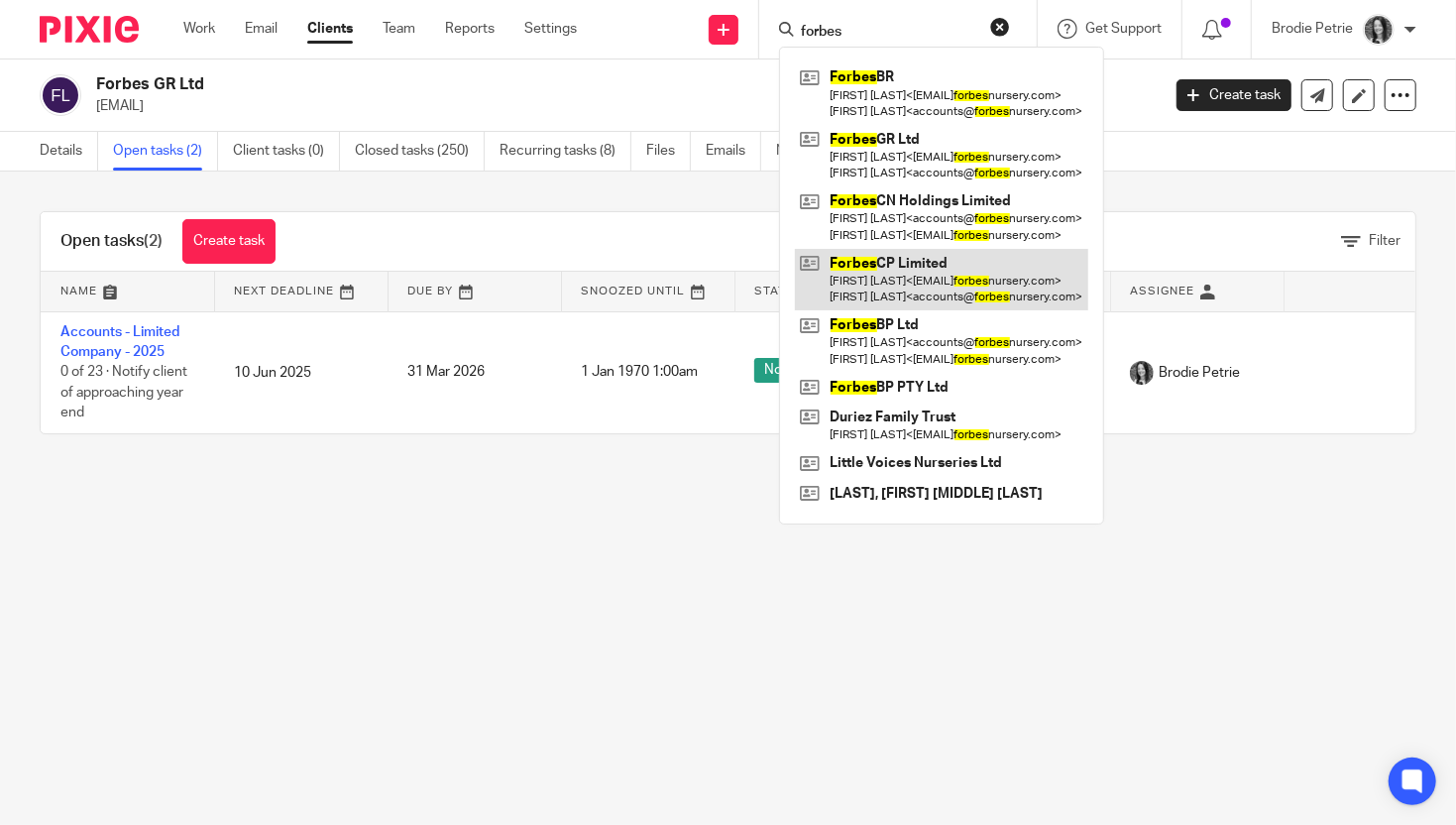 type on "forbes" 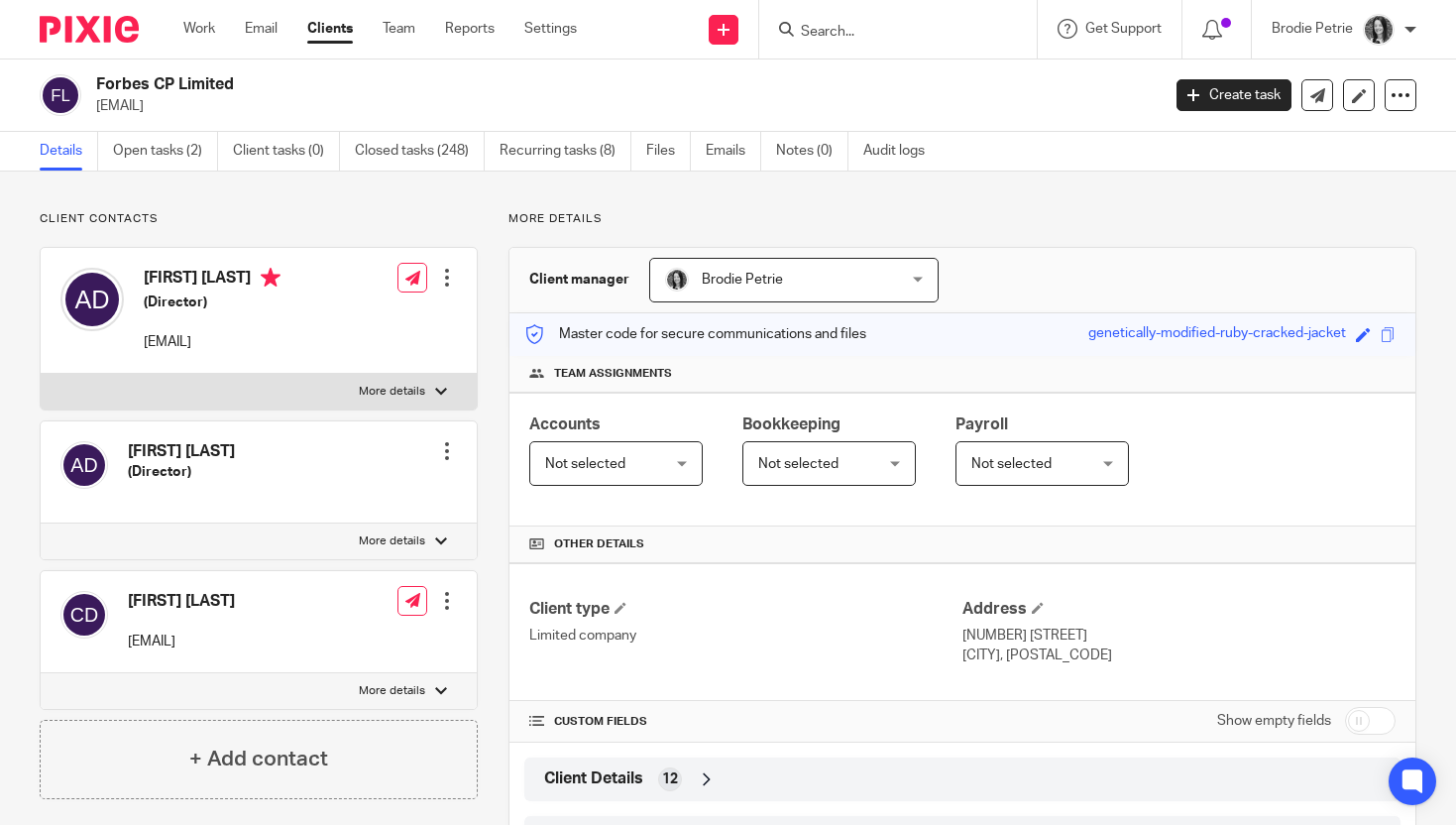 scroll, scrollTop: 0, scrollLeft: 0, axis: both 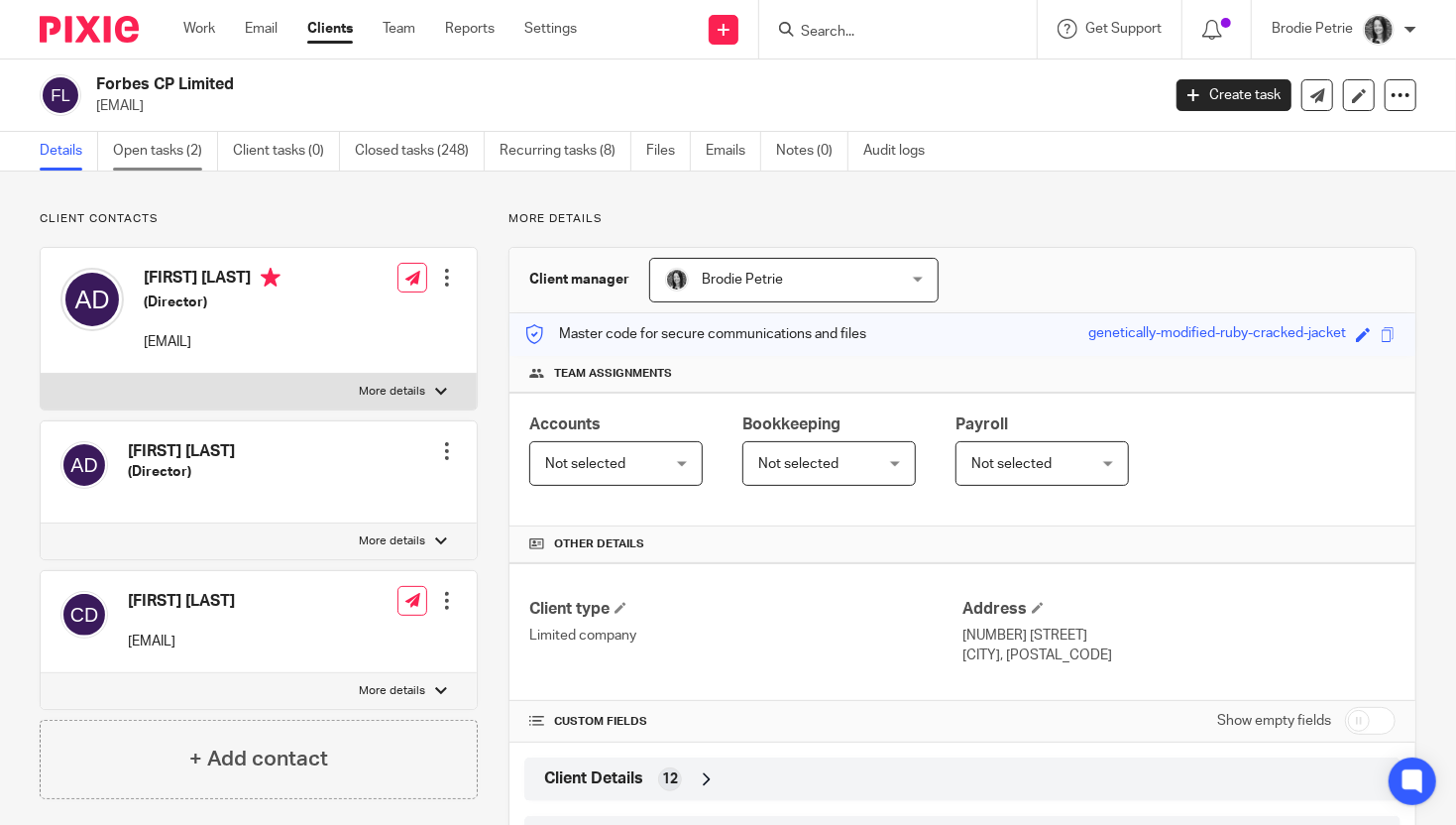 click on "Open tasks (2)" at bounding box center (166, 151) 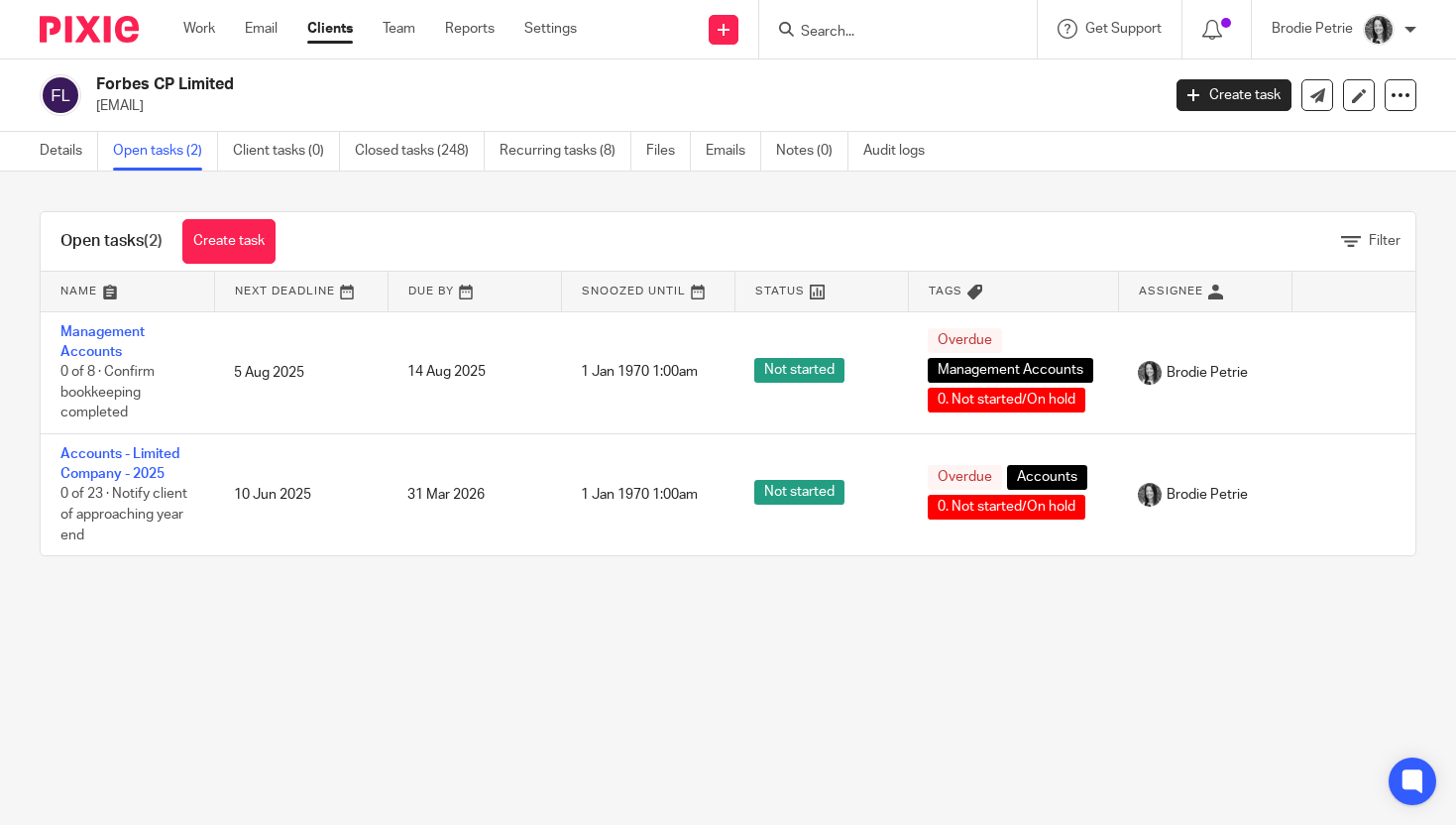 scroll, scrollTop: 0, scrollLeft: 0, axis: both 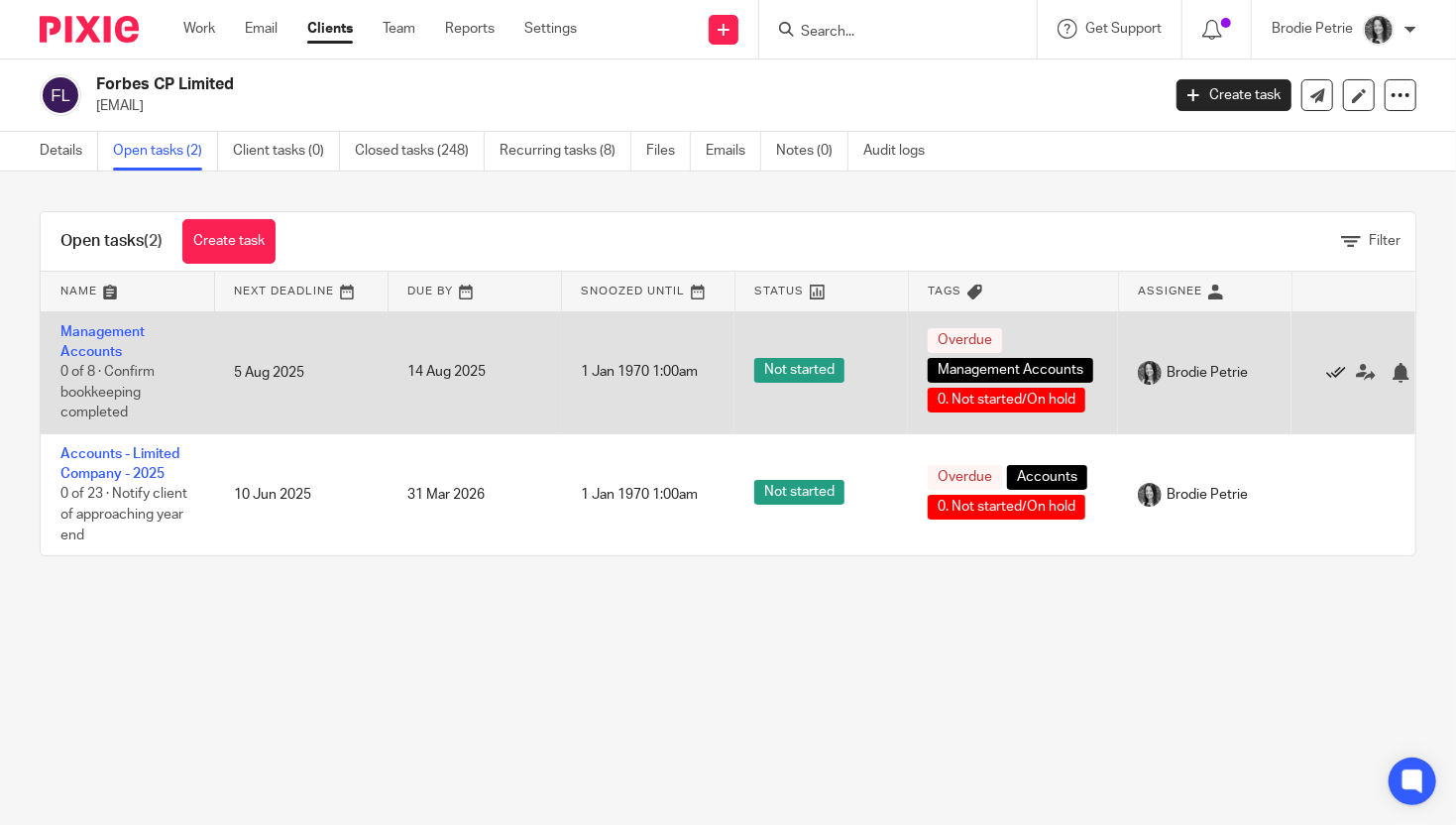 click at bounding box center [1336, 373] 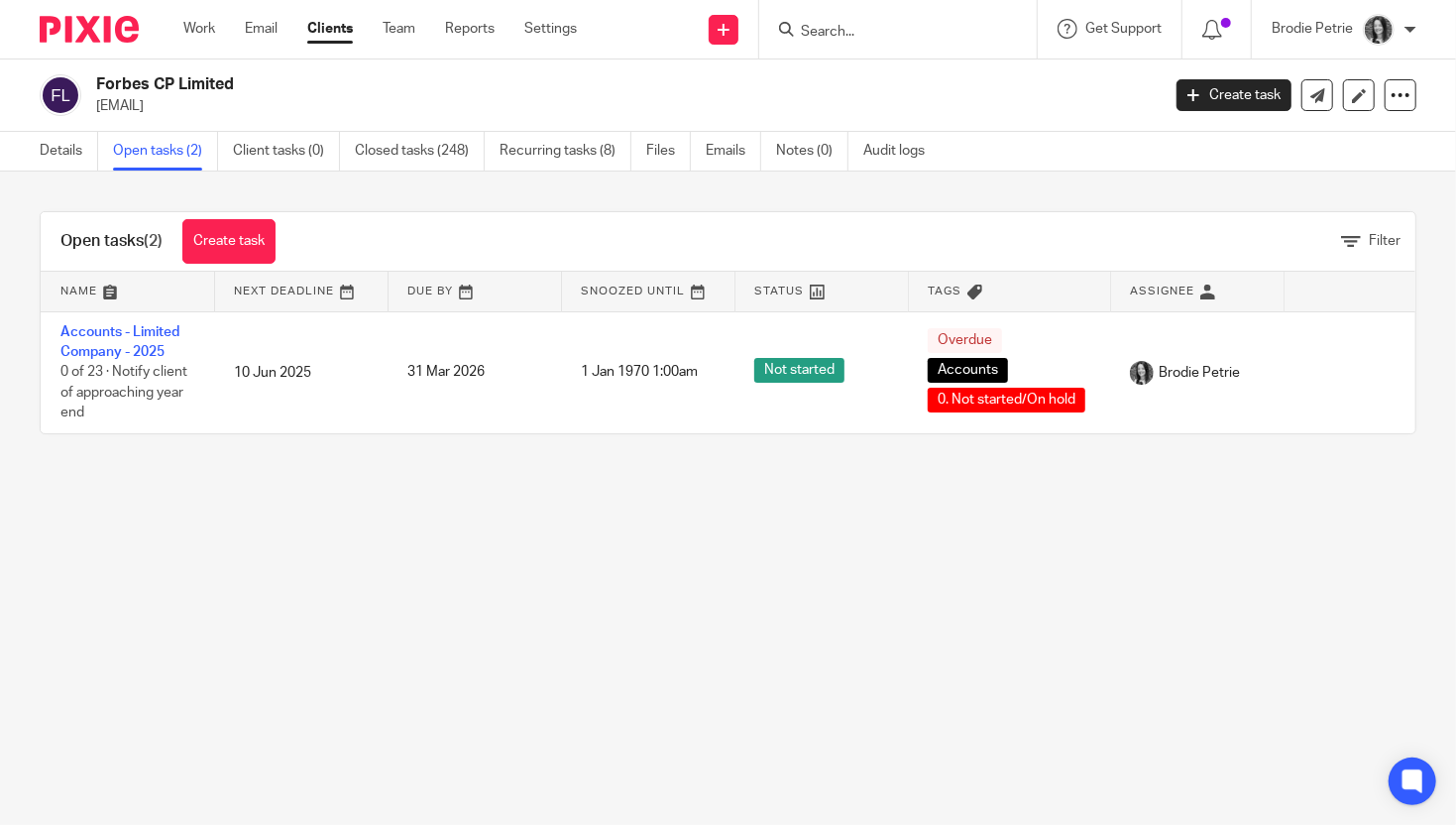 click at bounding box center (904, 29) 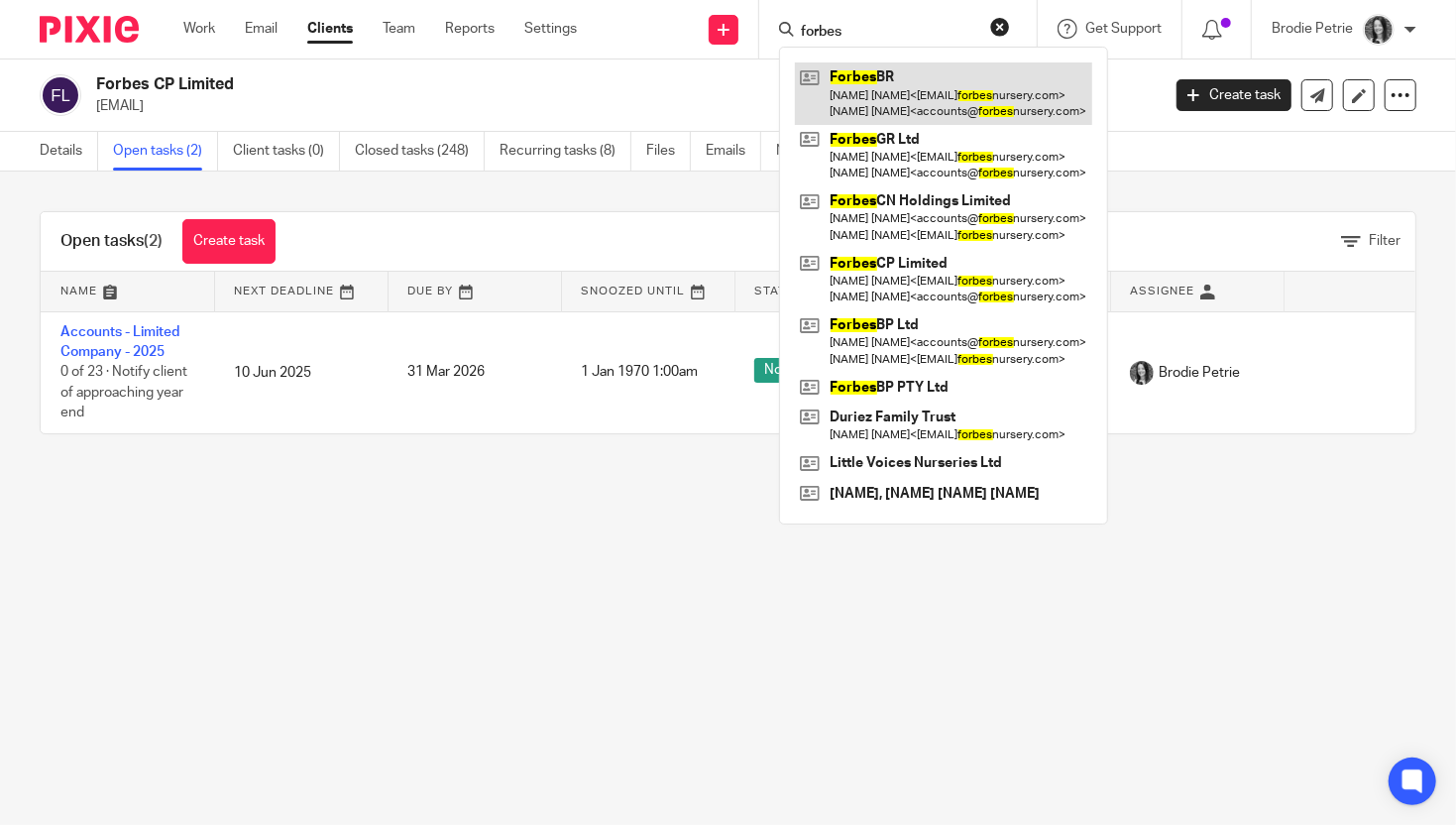 type on "forbes" 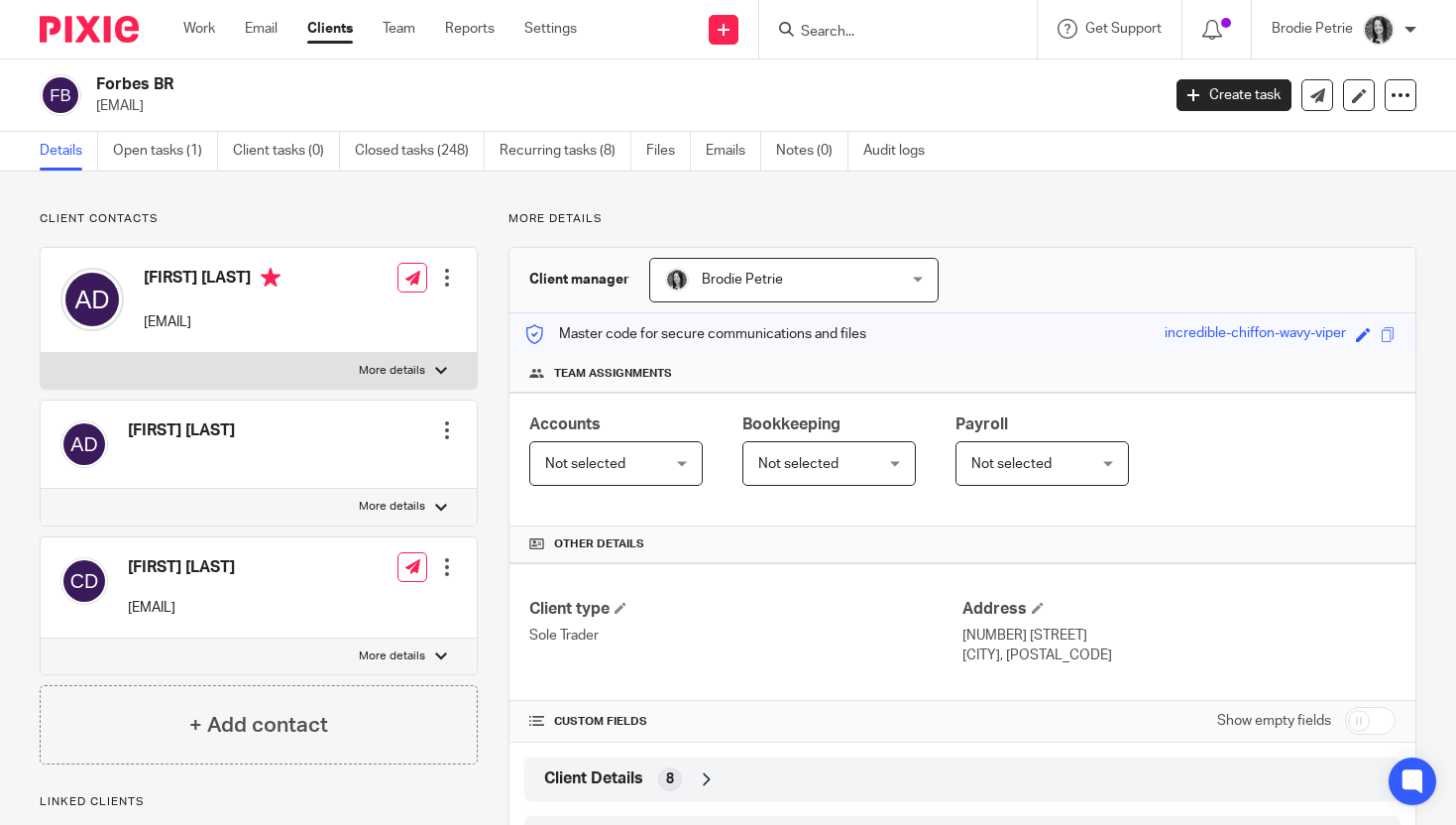 scroll, scrollTop: 0, scrollLeft: 0, axis: both 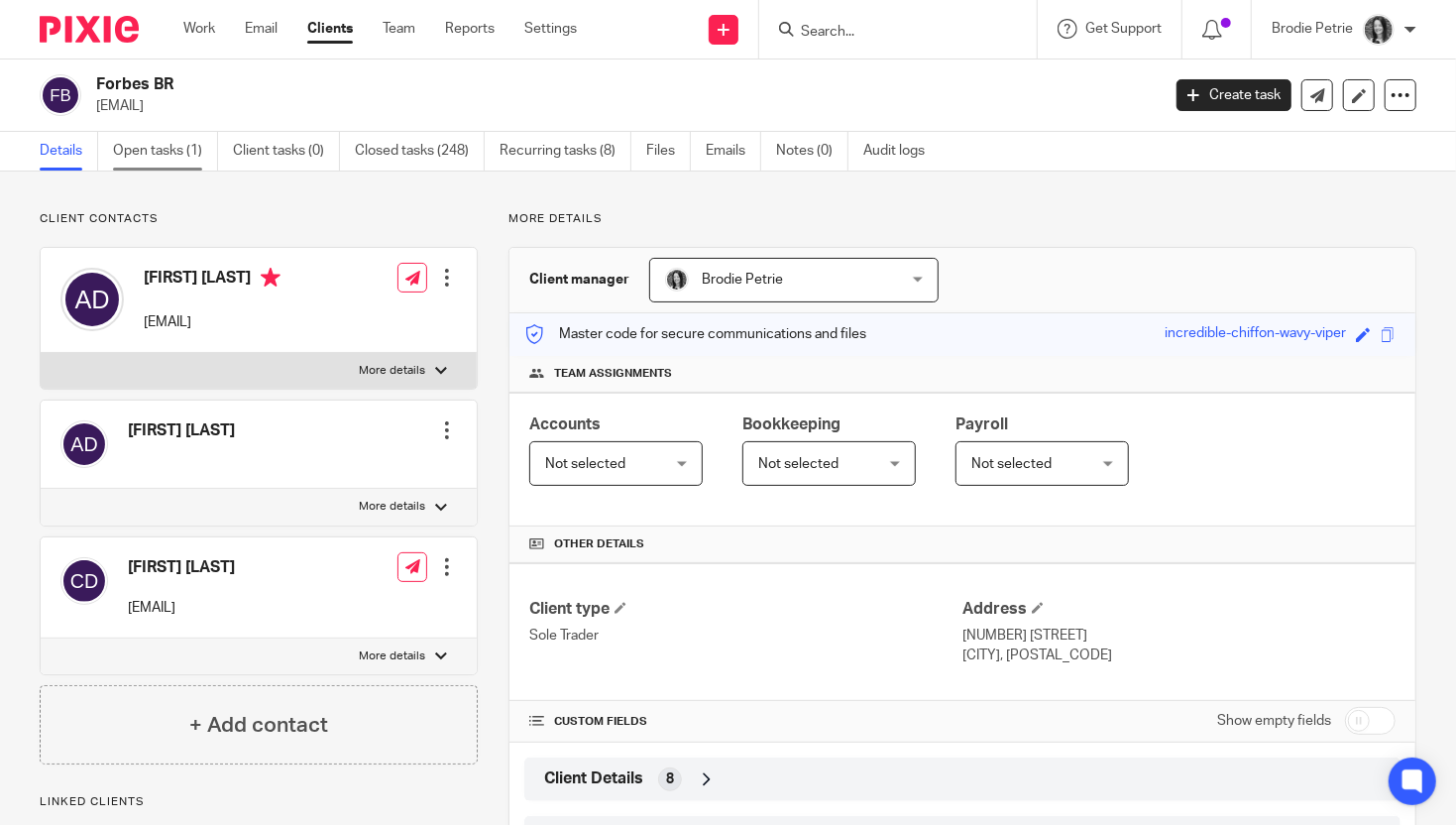 click on "Open tasks (1)" at bounding box center (166, 151) 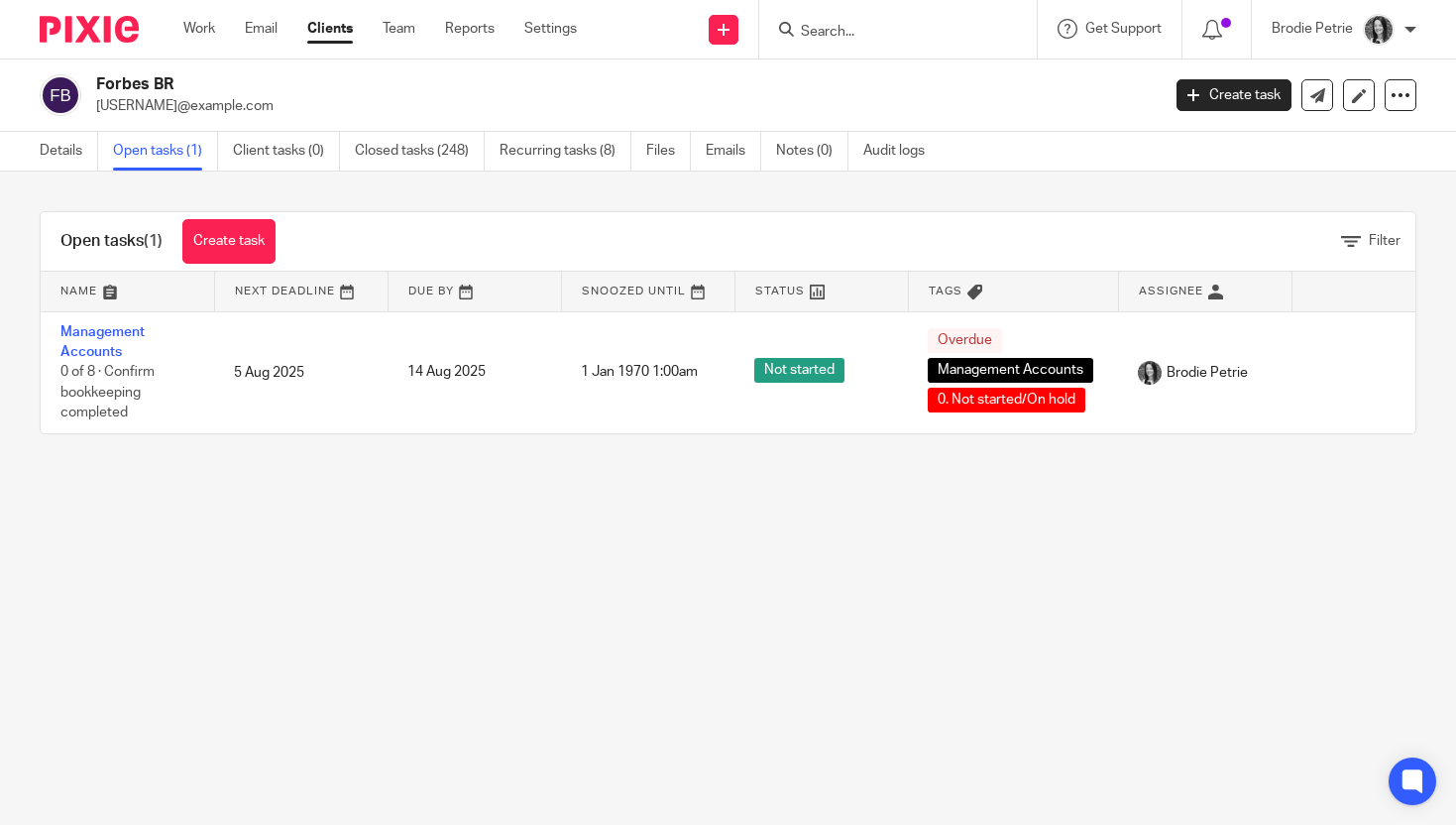 scroll, scrollTop: 0, scrollLeft: 0, axis: both 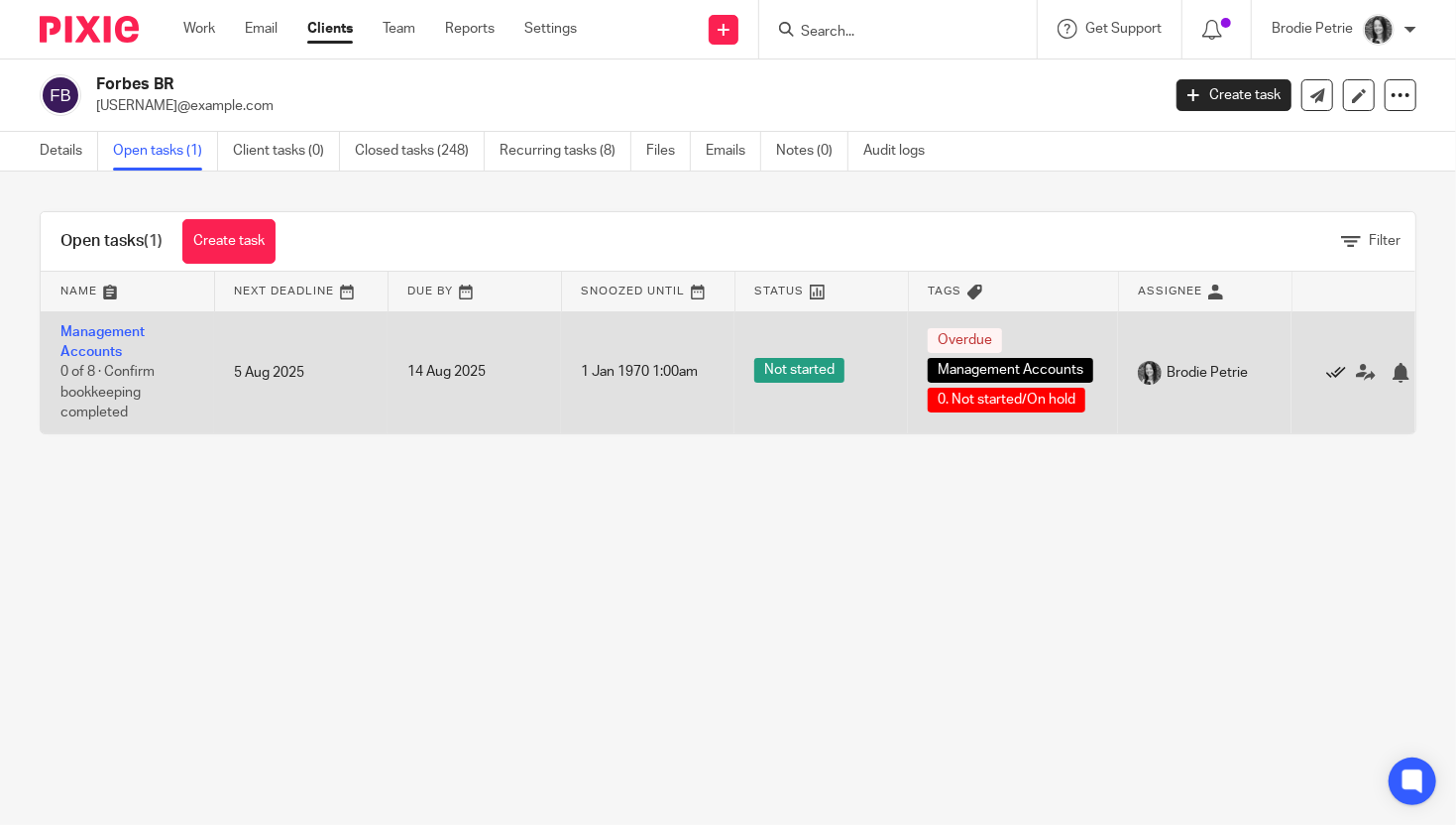 click at bounding box center [1336, 373] 